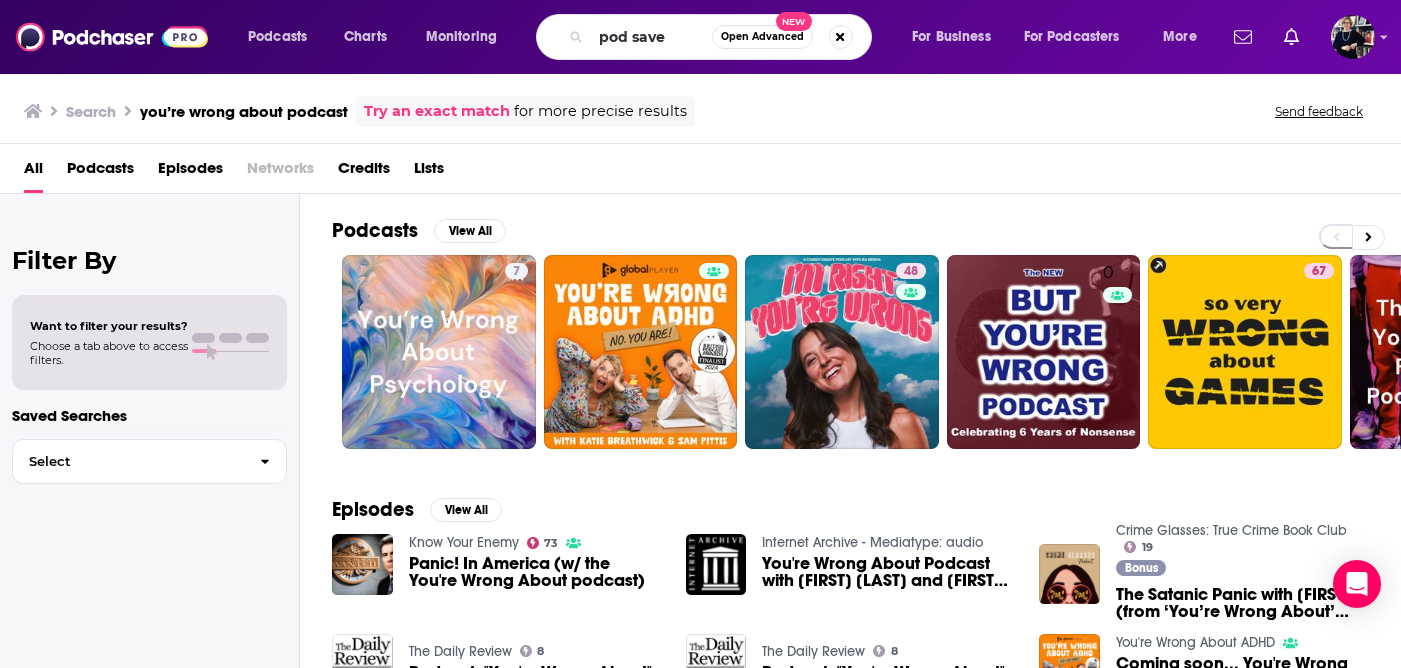 scroll, scrollTop: 0, scrollLeft: 0, axis: both 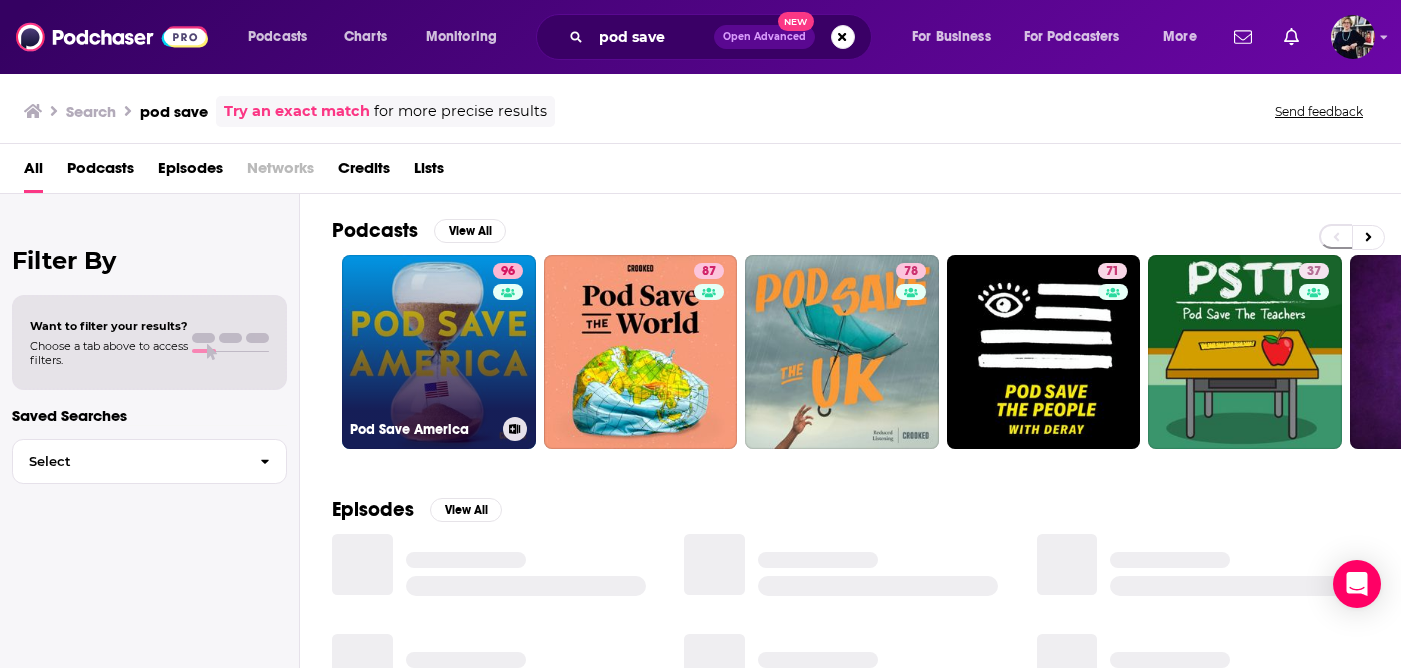 click on "96 Pod Save America" at bounding box center (439, 352) 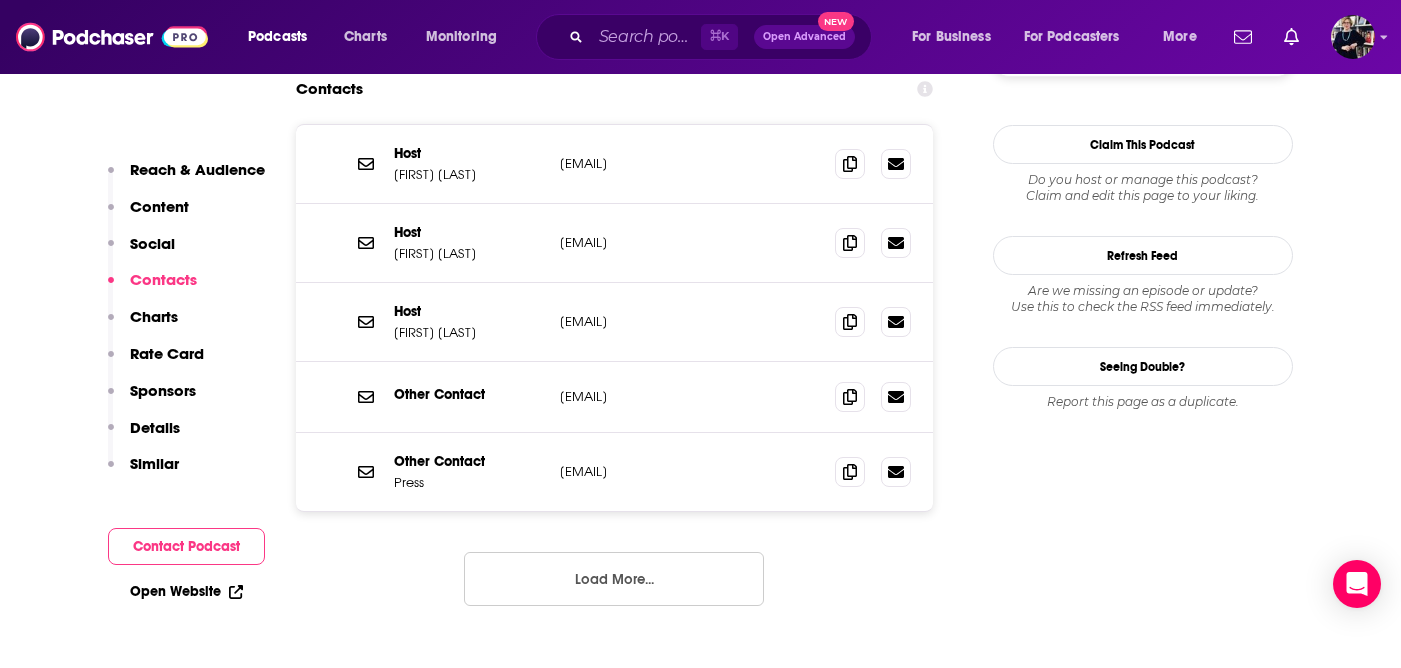 scroll, scrollTop: 2173, scrollLeft: 0, axis: vertical 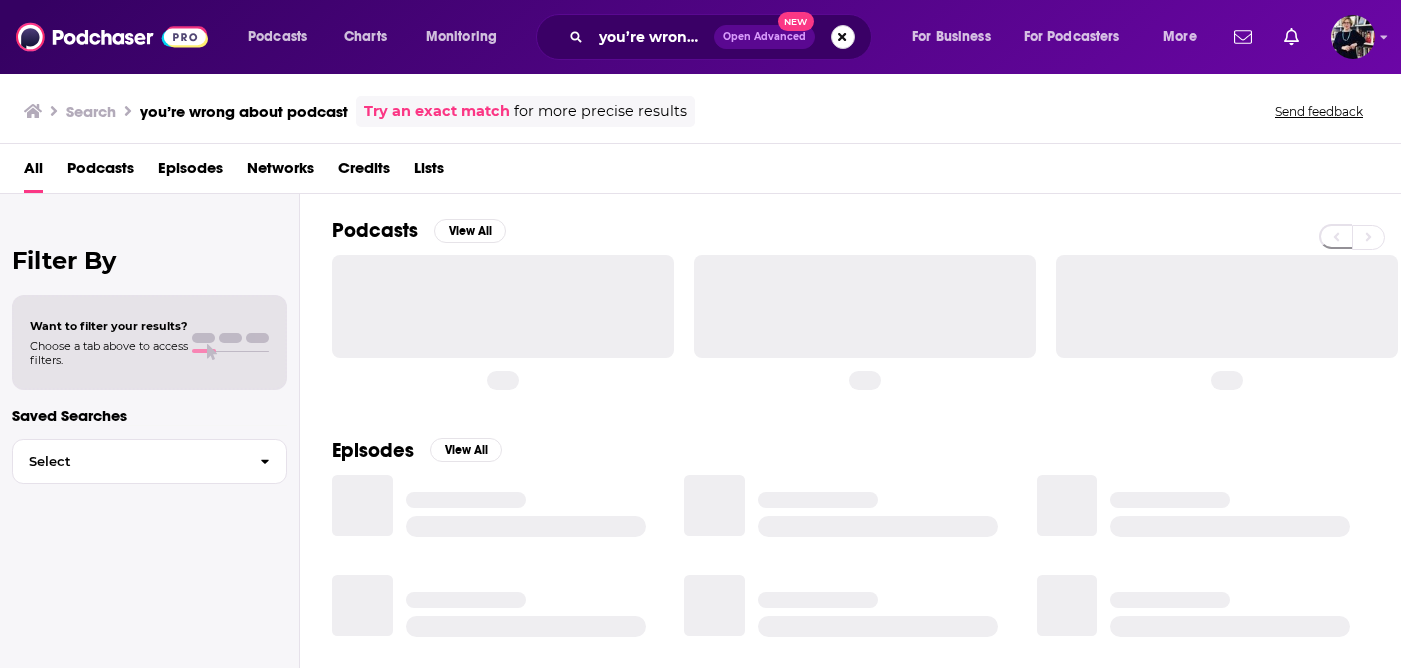 click at bounding box center (843, 37) 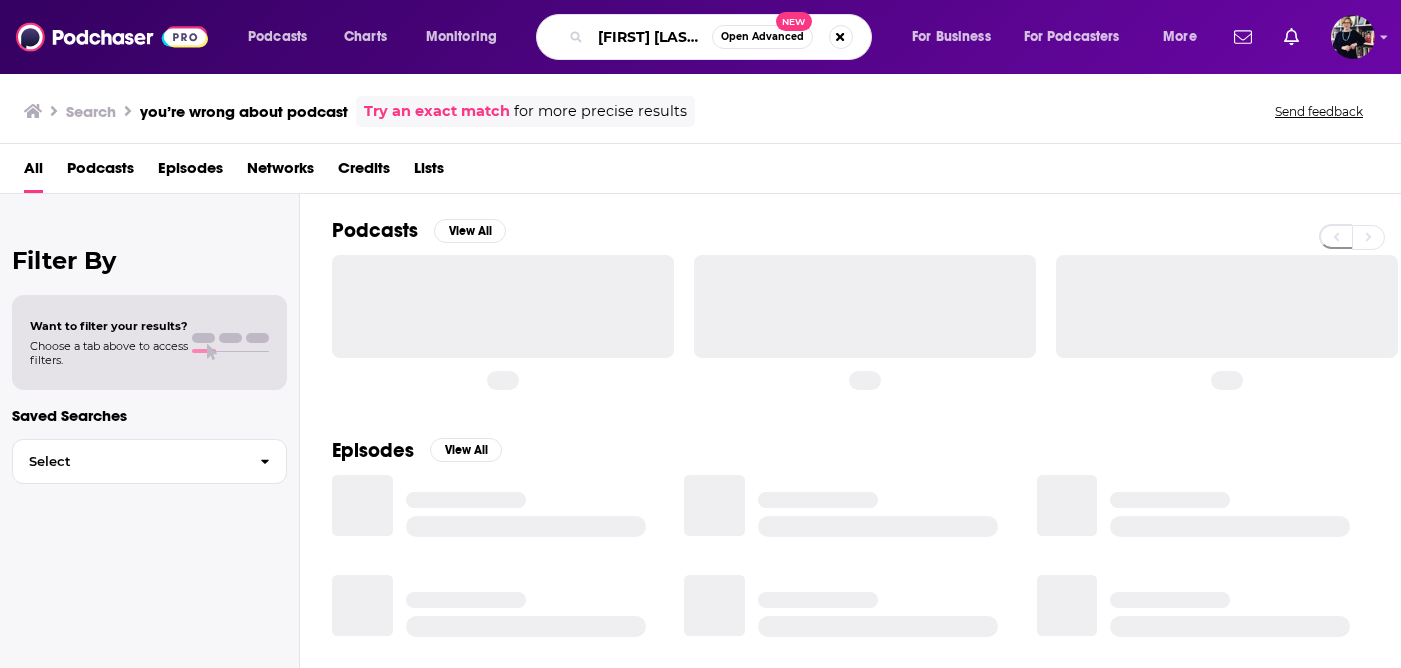 scroll, scrollTop: 0, scrollLeft: 23, axis: horizontal 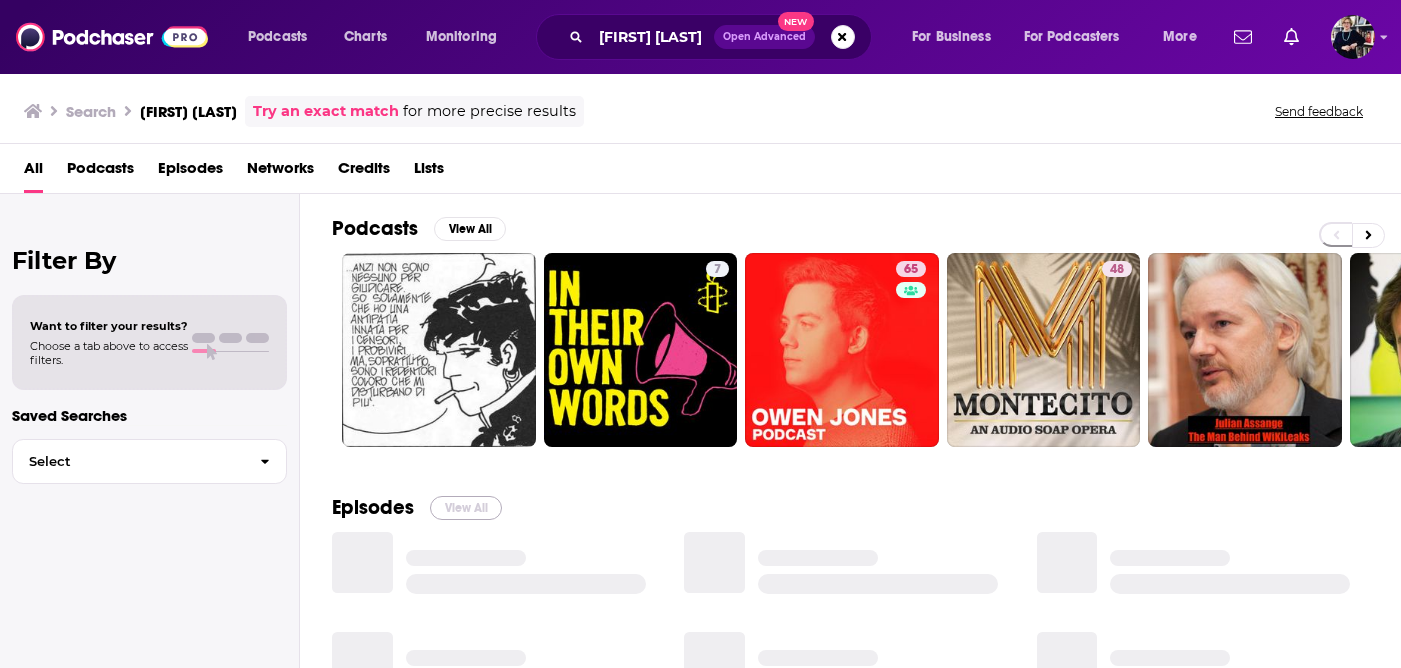 click on "View All" at bounding box center [466, 508] 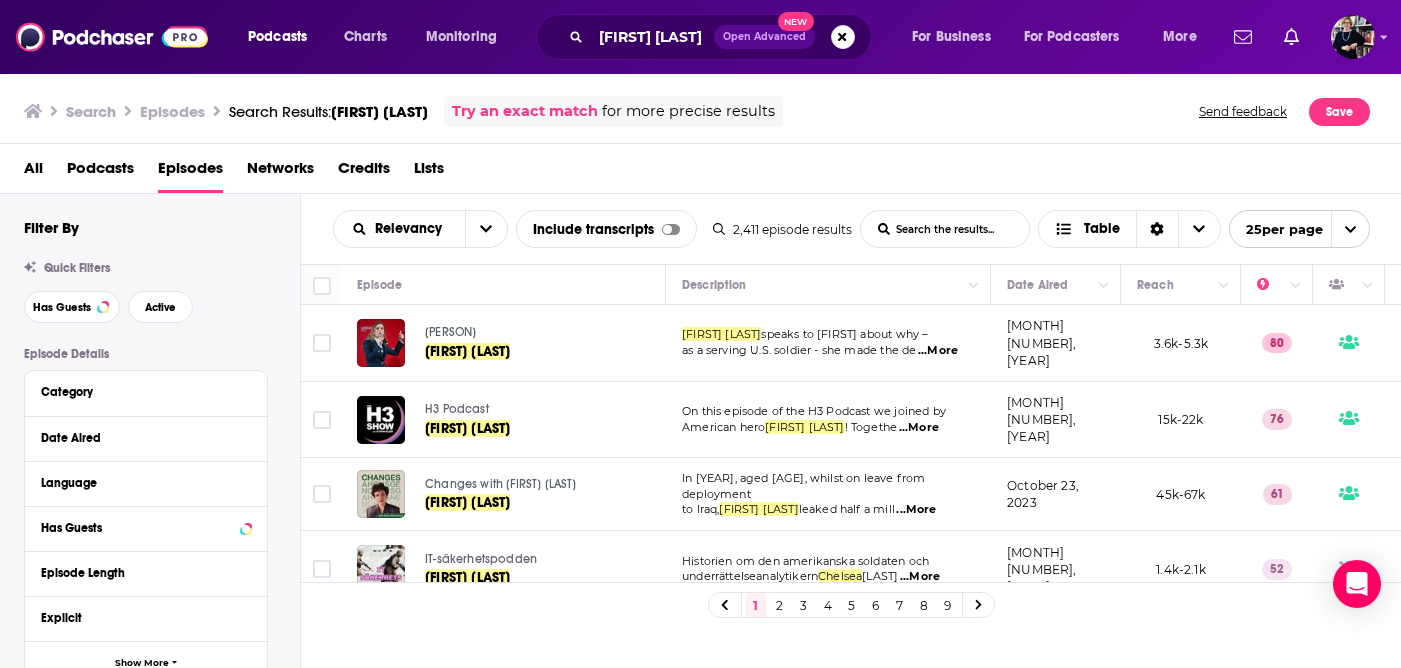 click on "[PERSON]" at bounding box center (450, 332) 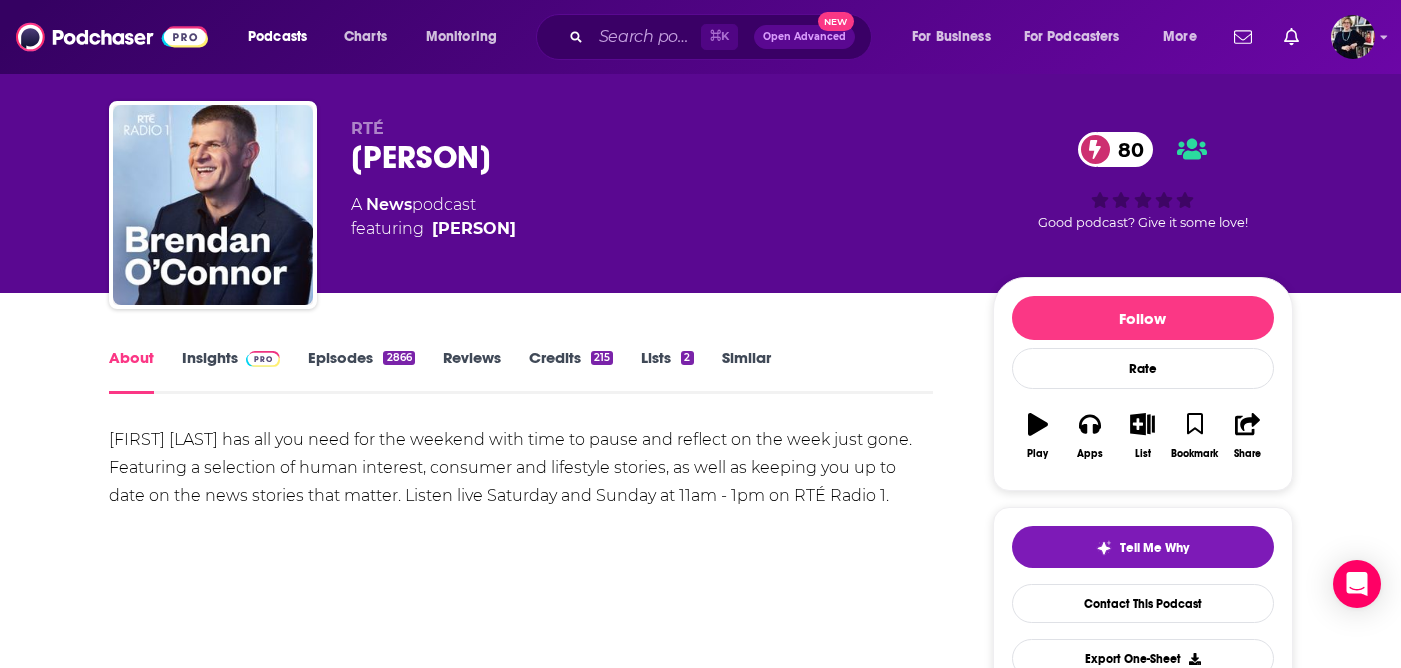 scroll, scrollTop: 38, scrollLeft: 0, axis: vertical 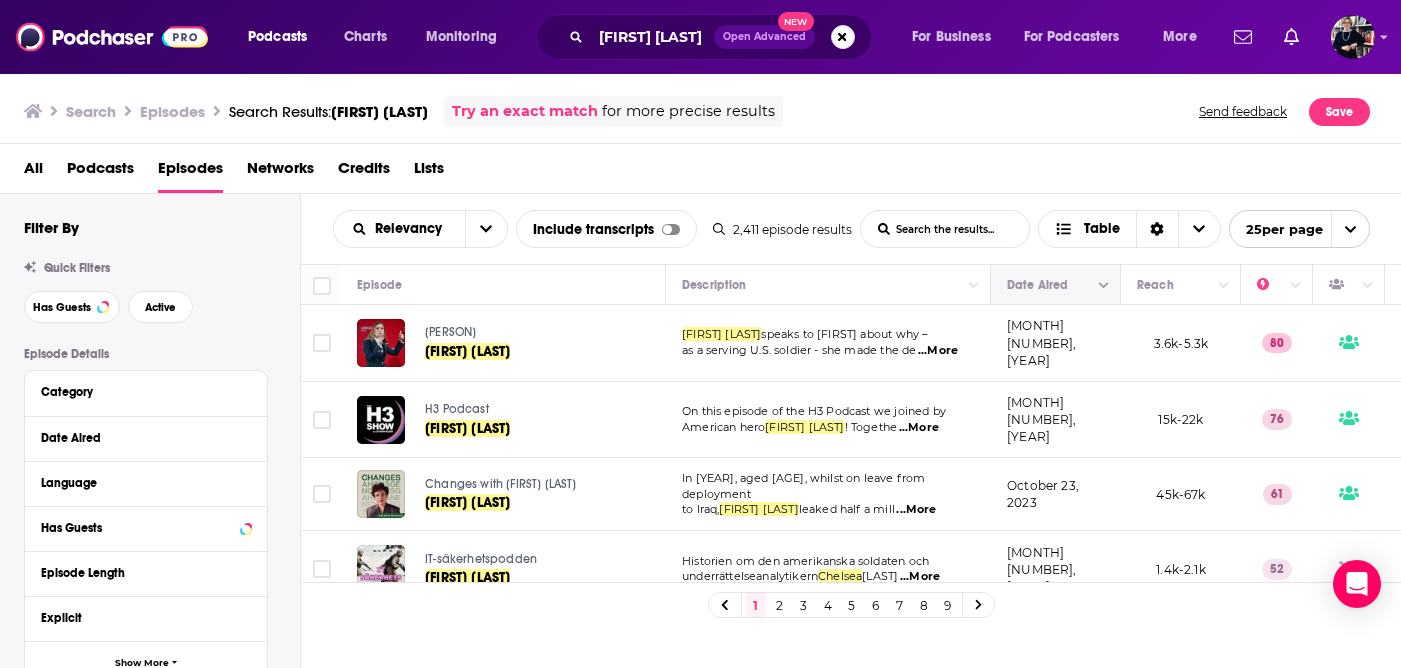 click 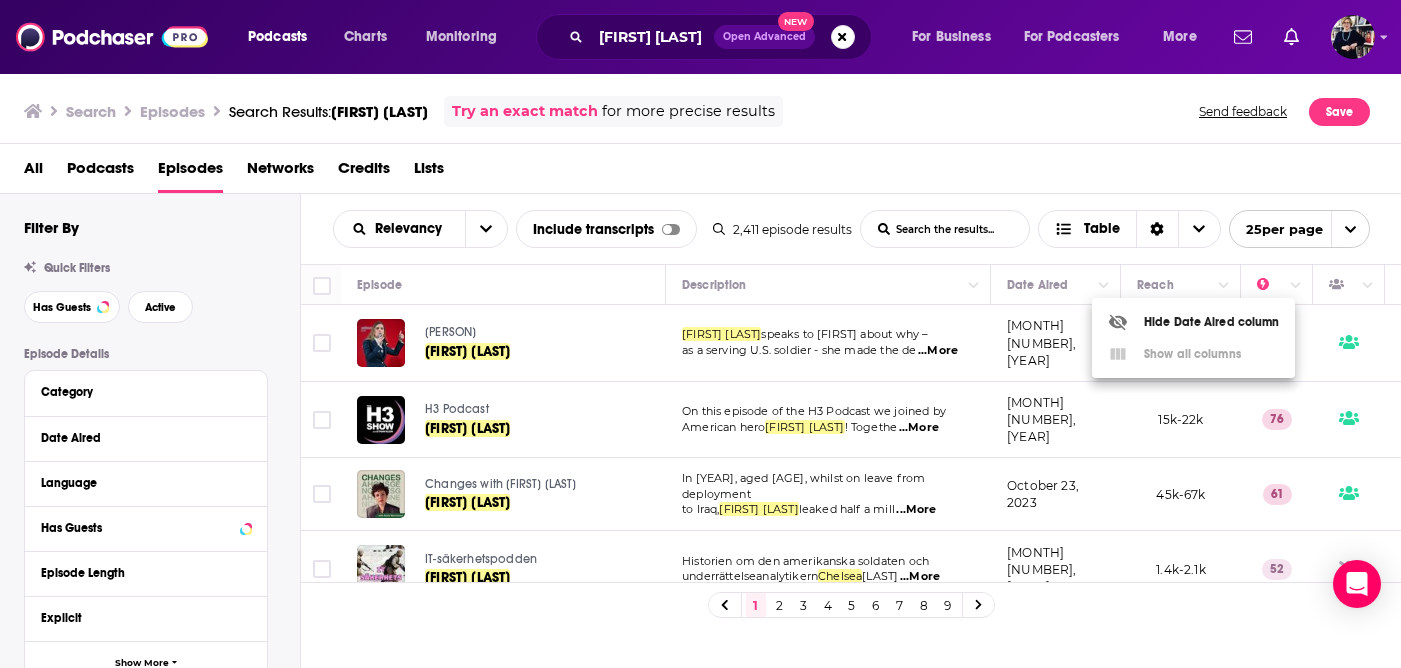 click at bounding box center (700, 334) 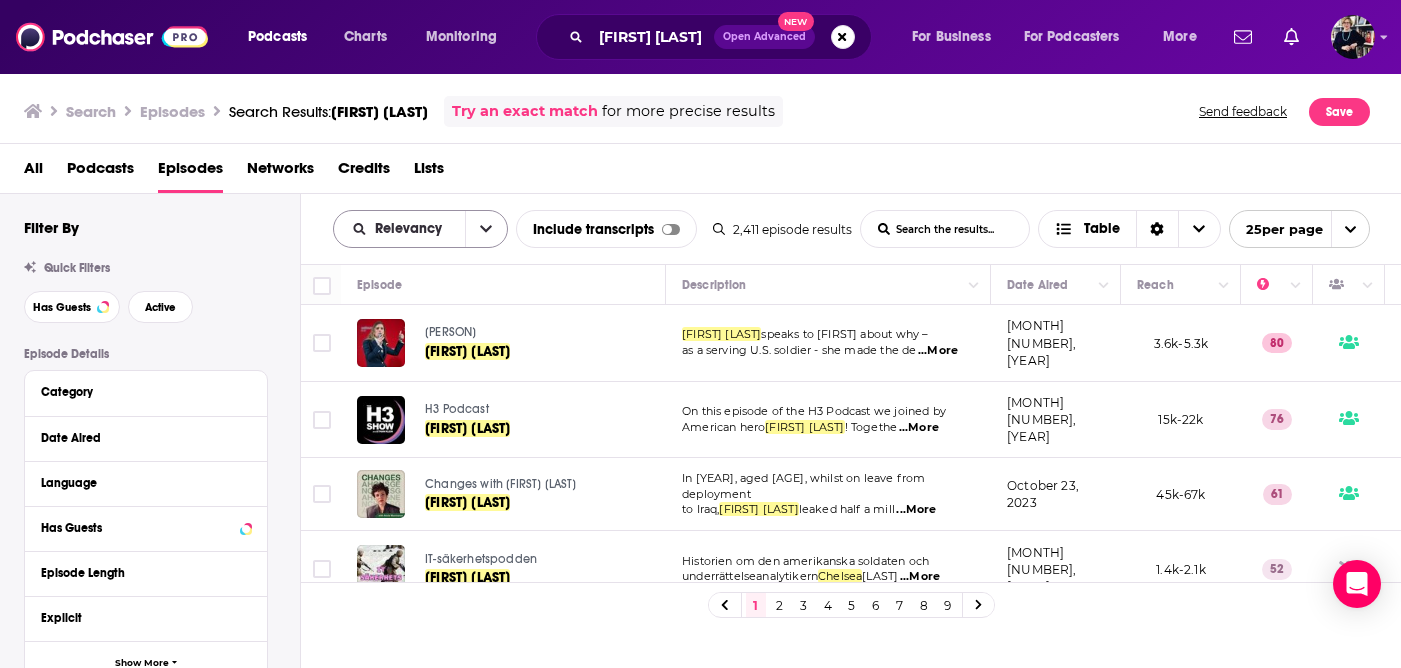 click 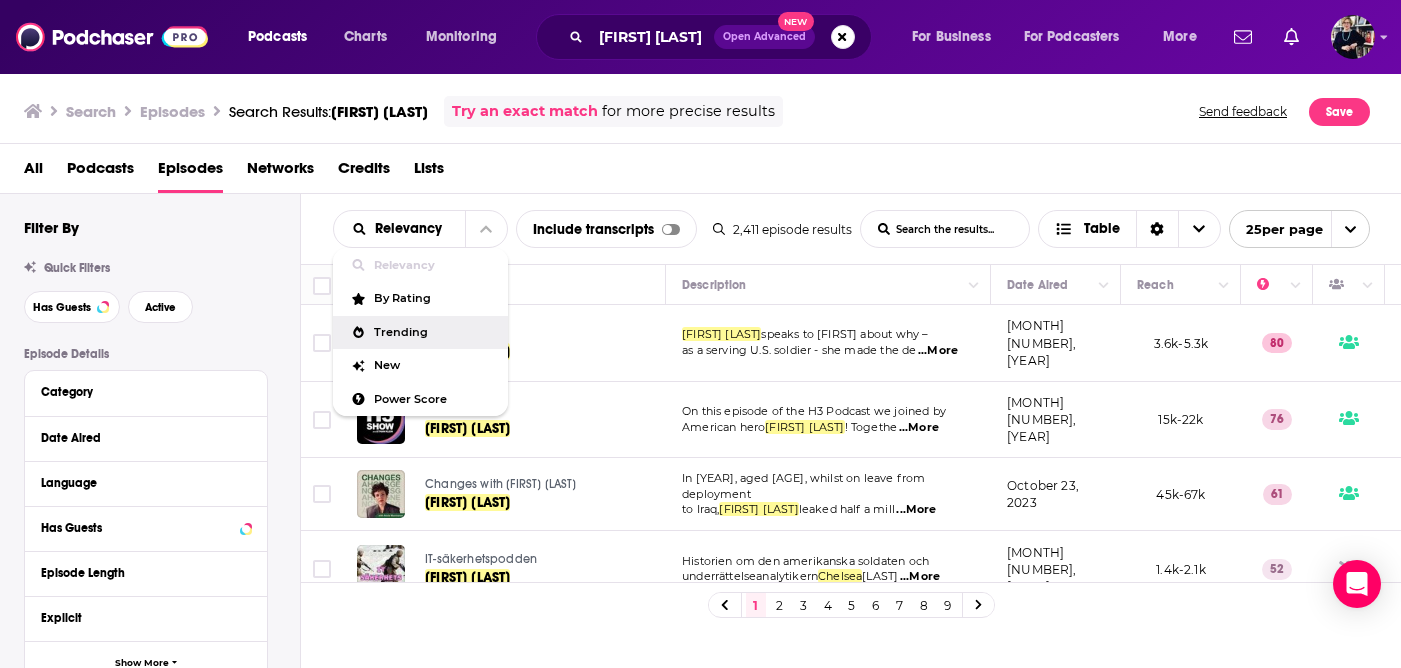 click at bounding box center [979, 604] 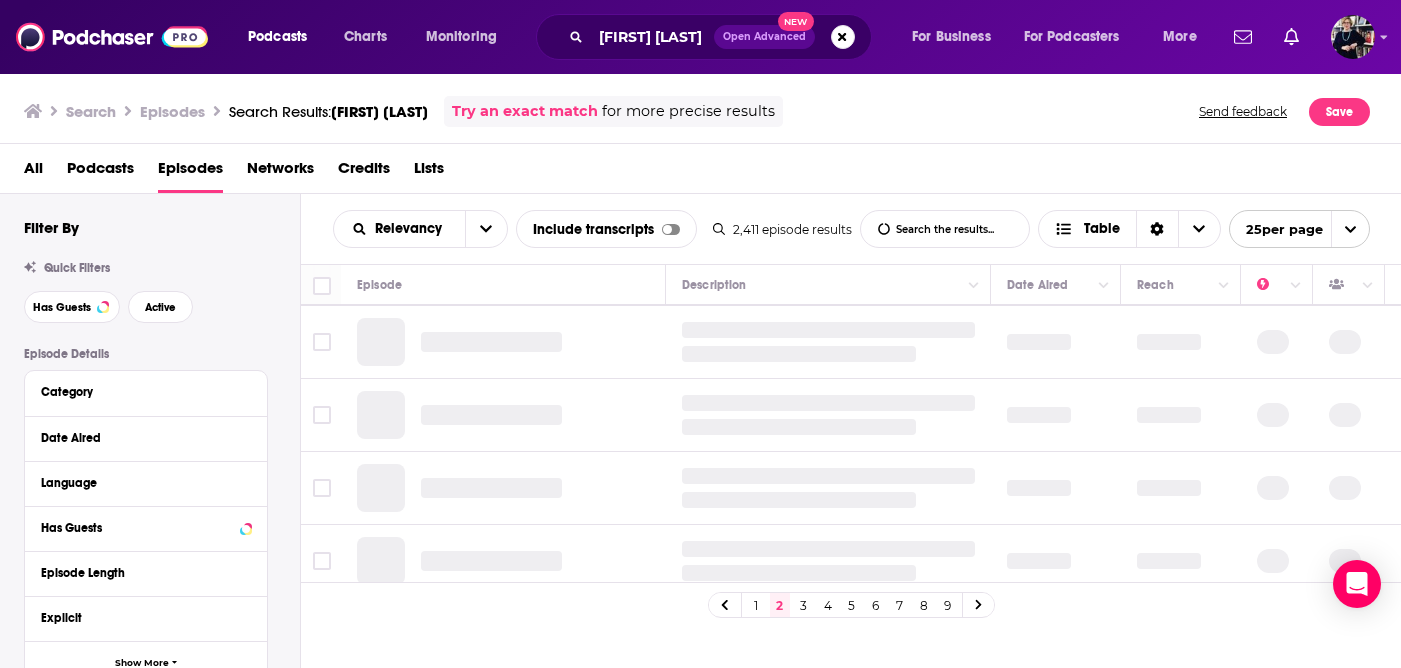 scroll, scrollTop: 275, scrollLeft: 0, axis: vertical 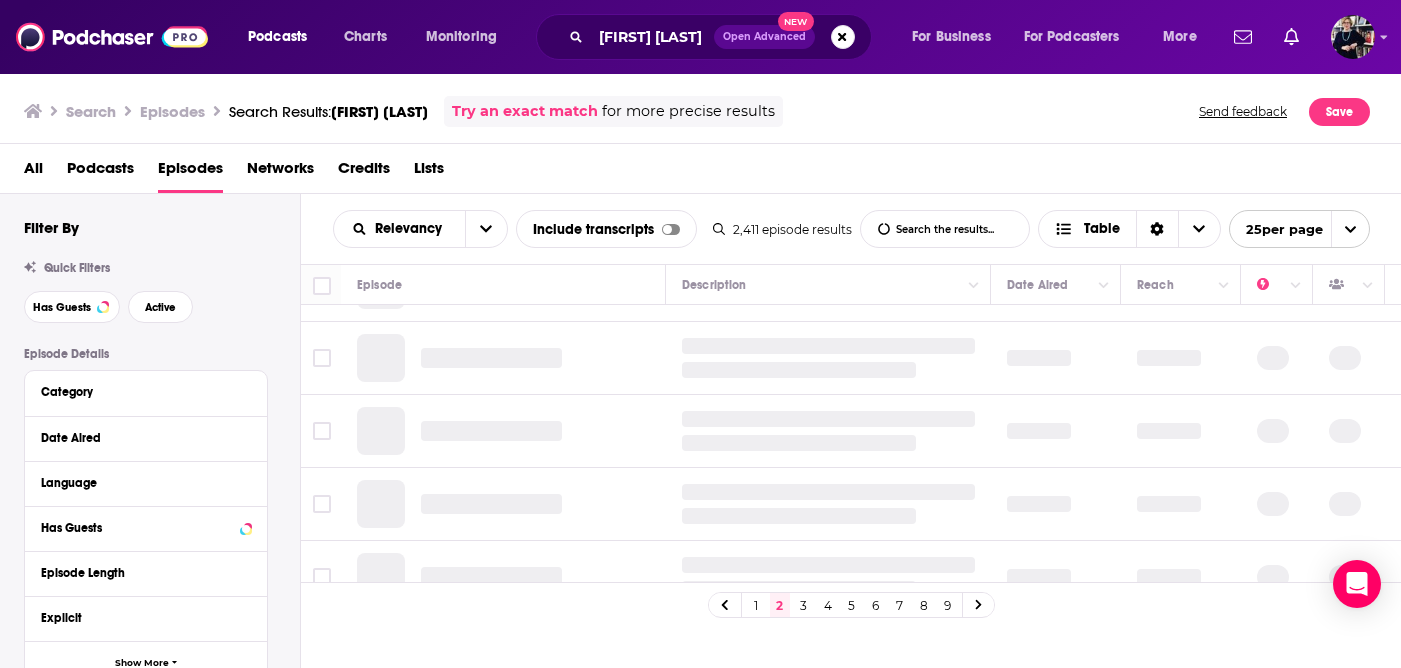 click on "1" at bounding box center [756, 605] 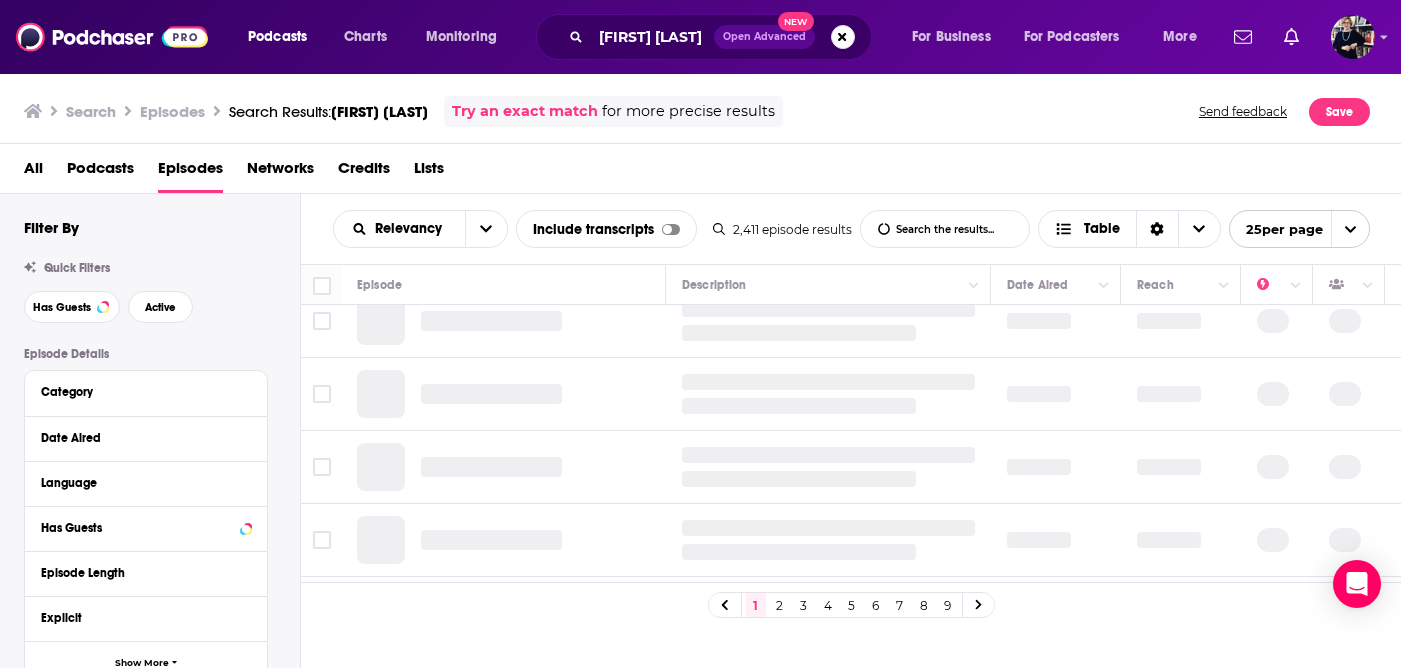 scroll, scrollTop: 0, scrollLeft: 0, axis: both 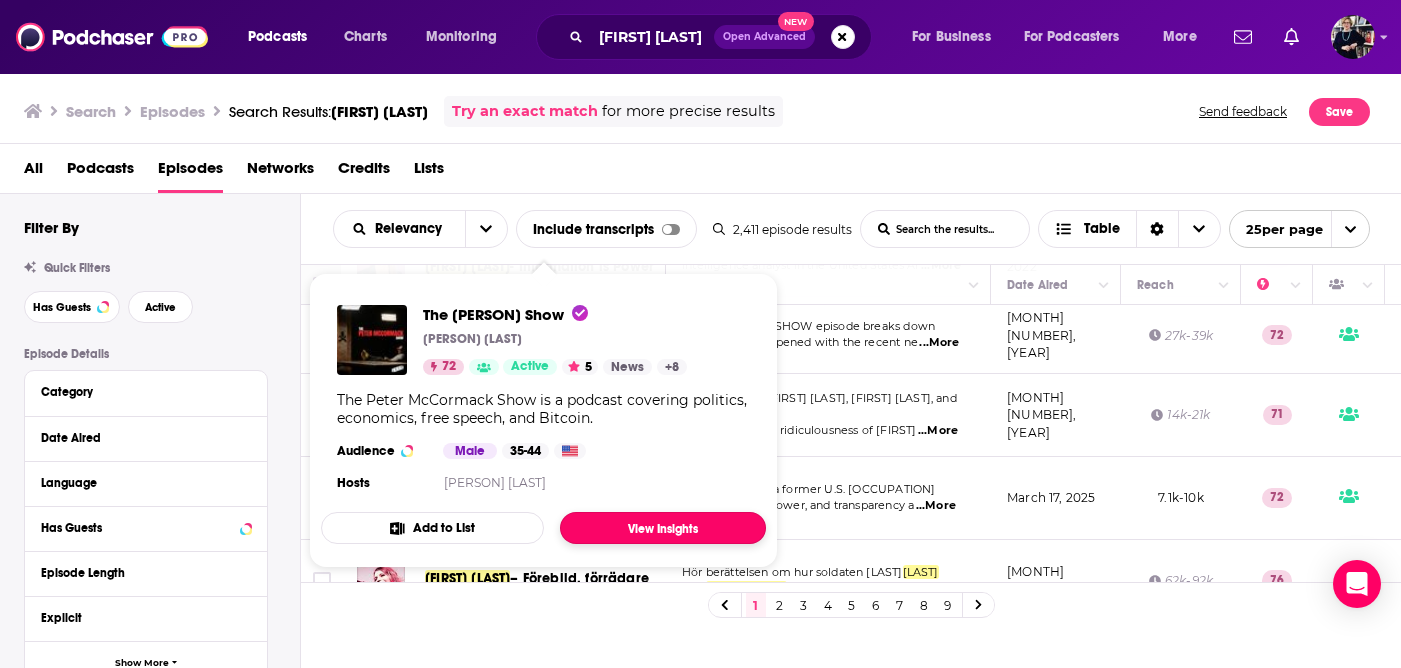 click on "View Insights" at bounding box center (663, 528) 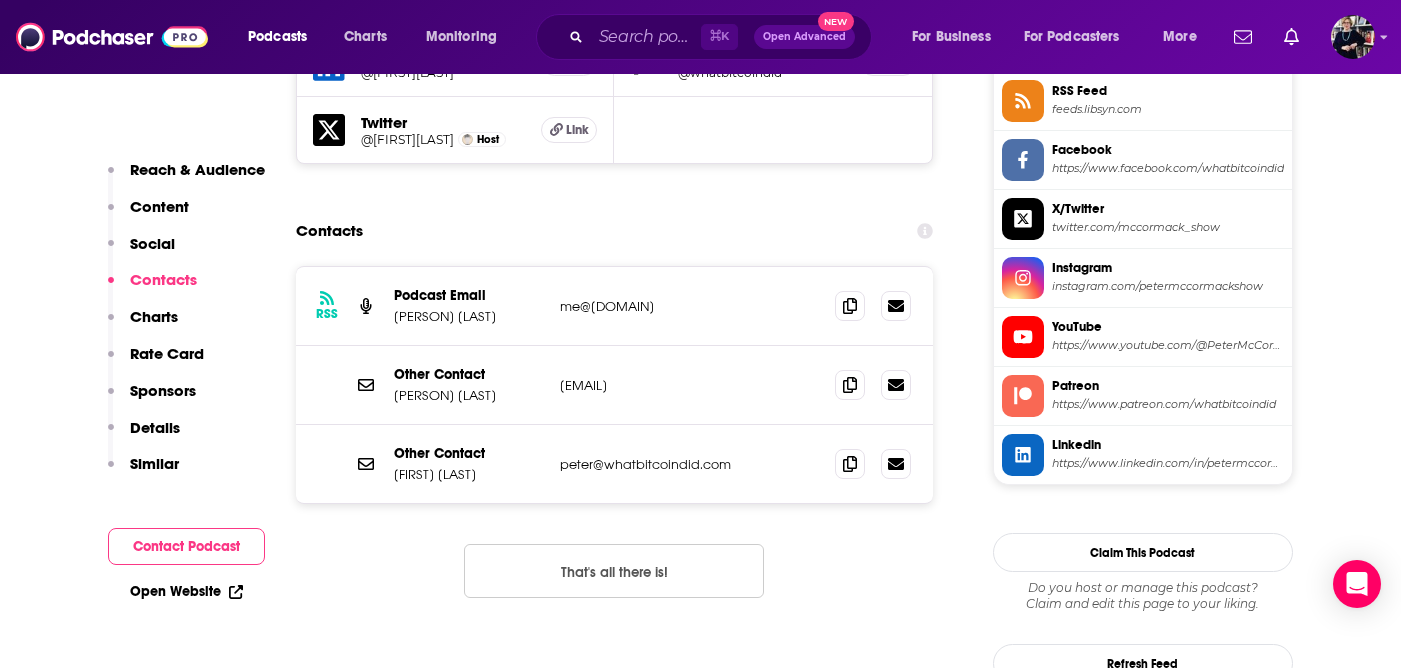 scroll, scrollTop: 1867, scrollLeft: 0, axis: vertical 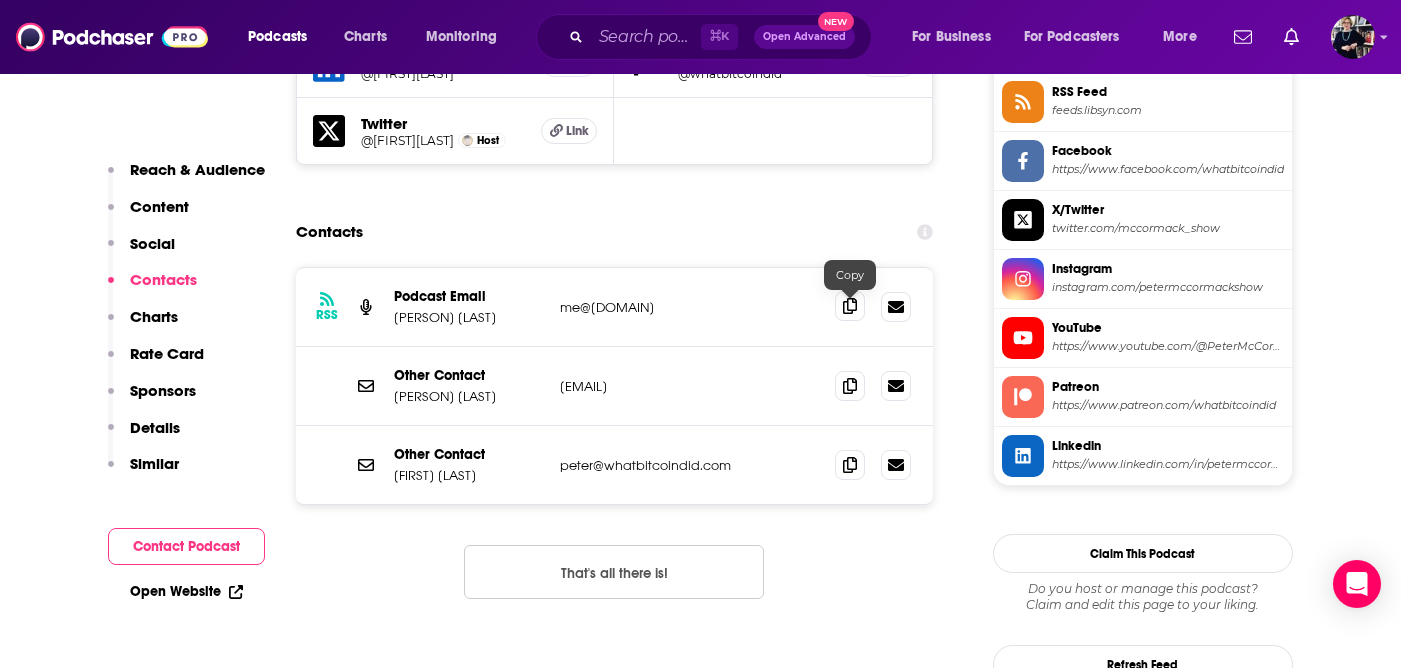 click 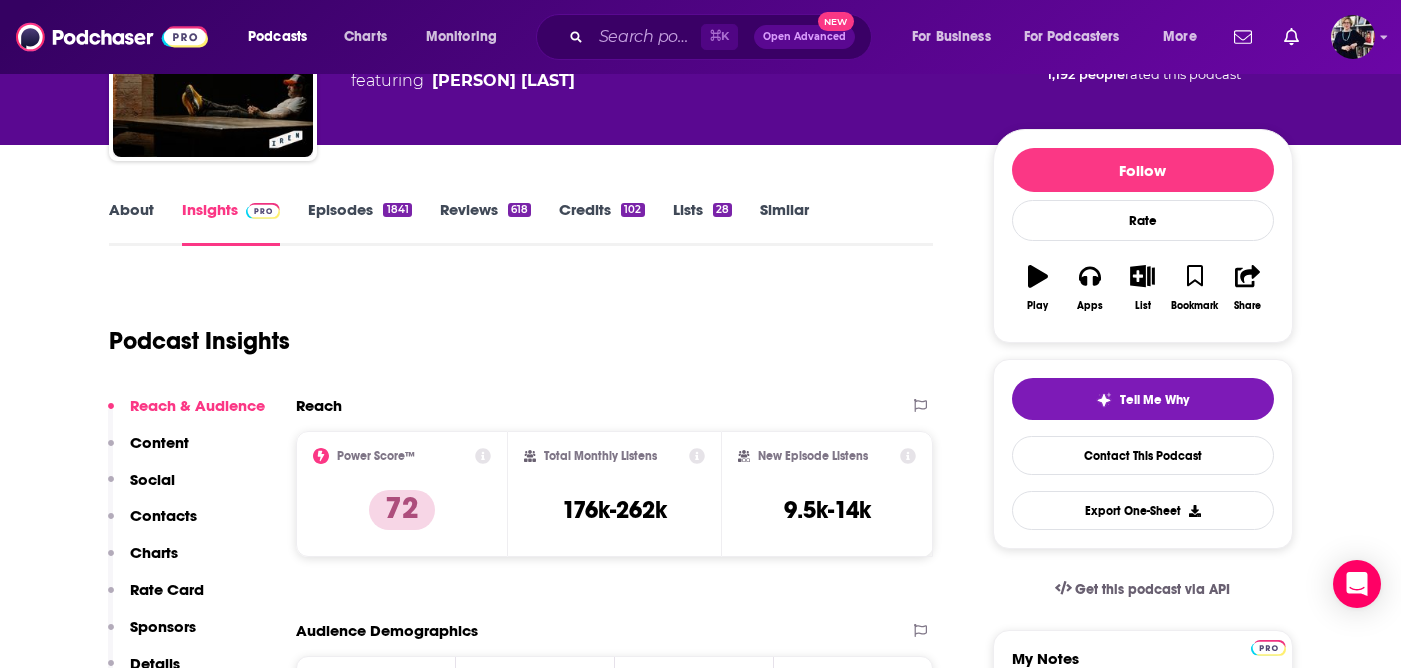 scroll, scrollTop: 179, scrollLeft: 0, axis: vertical 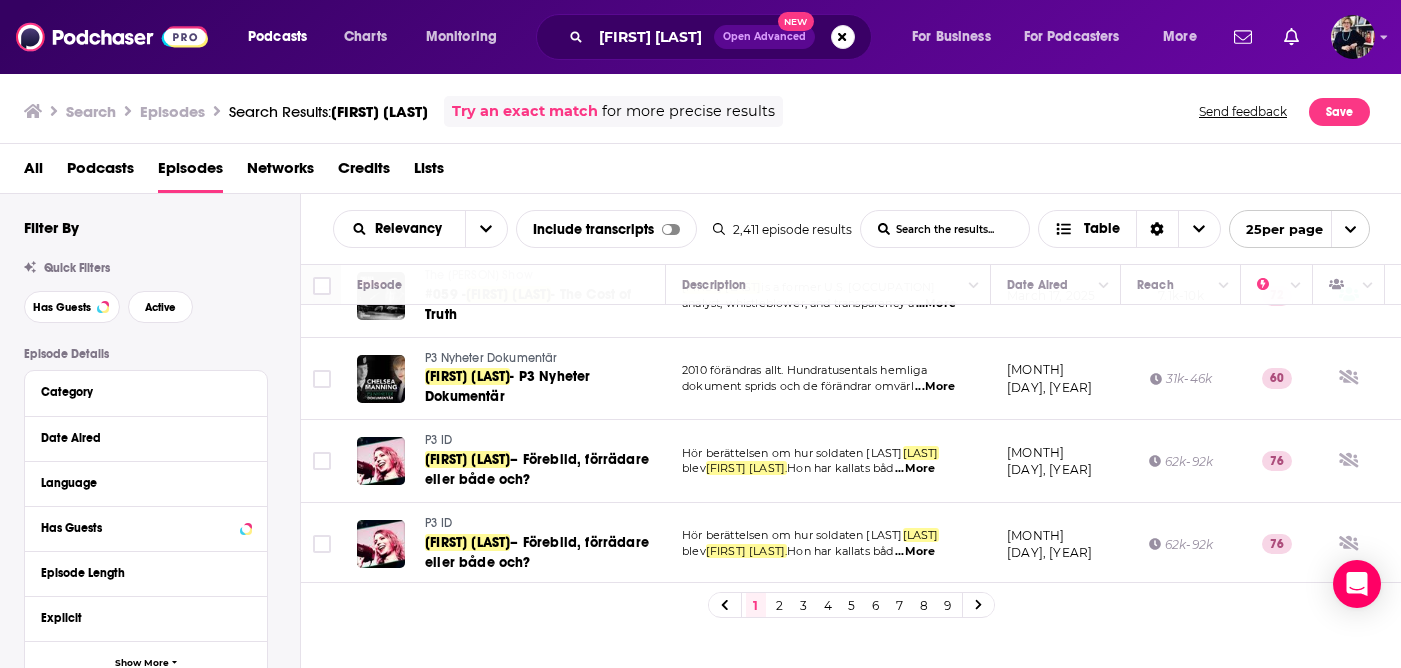 click on "2" at bounding box center (780, 605) 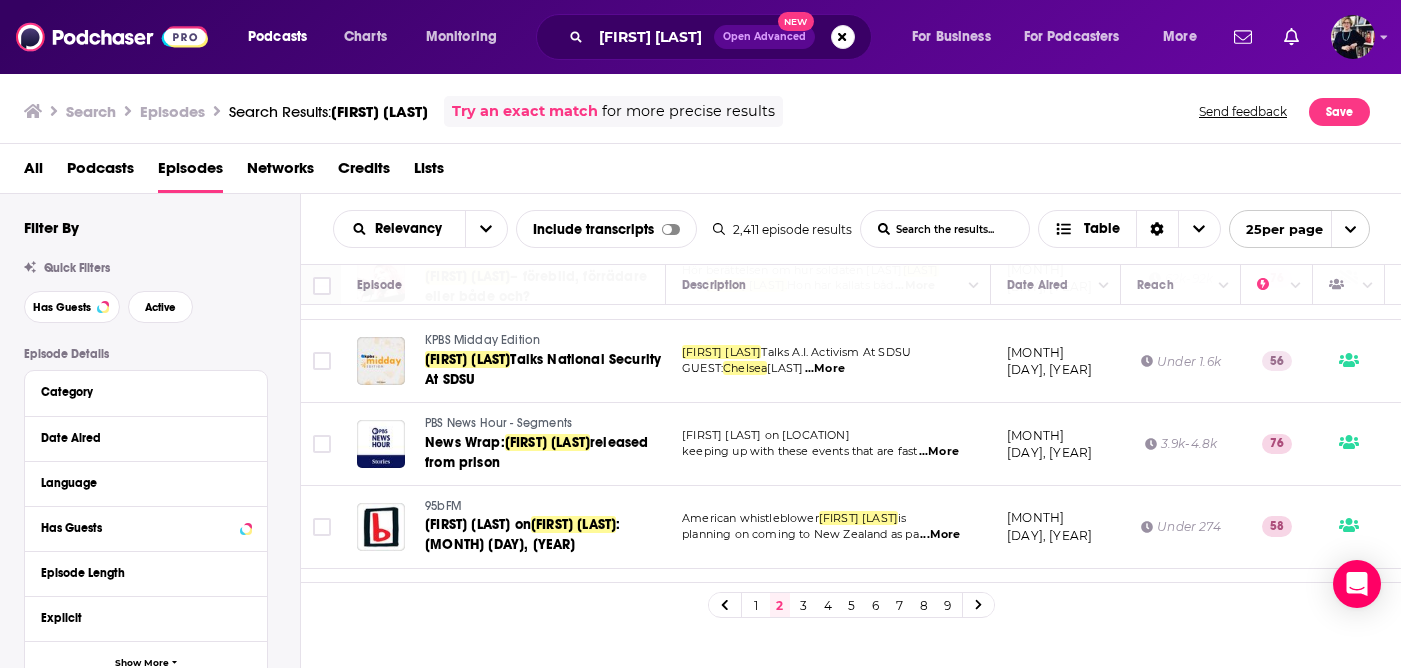 scroll, scrollTop: 65, scrollLeft: 0, axis: vertical 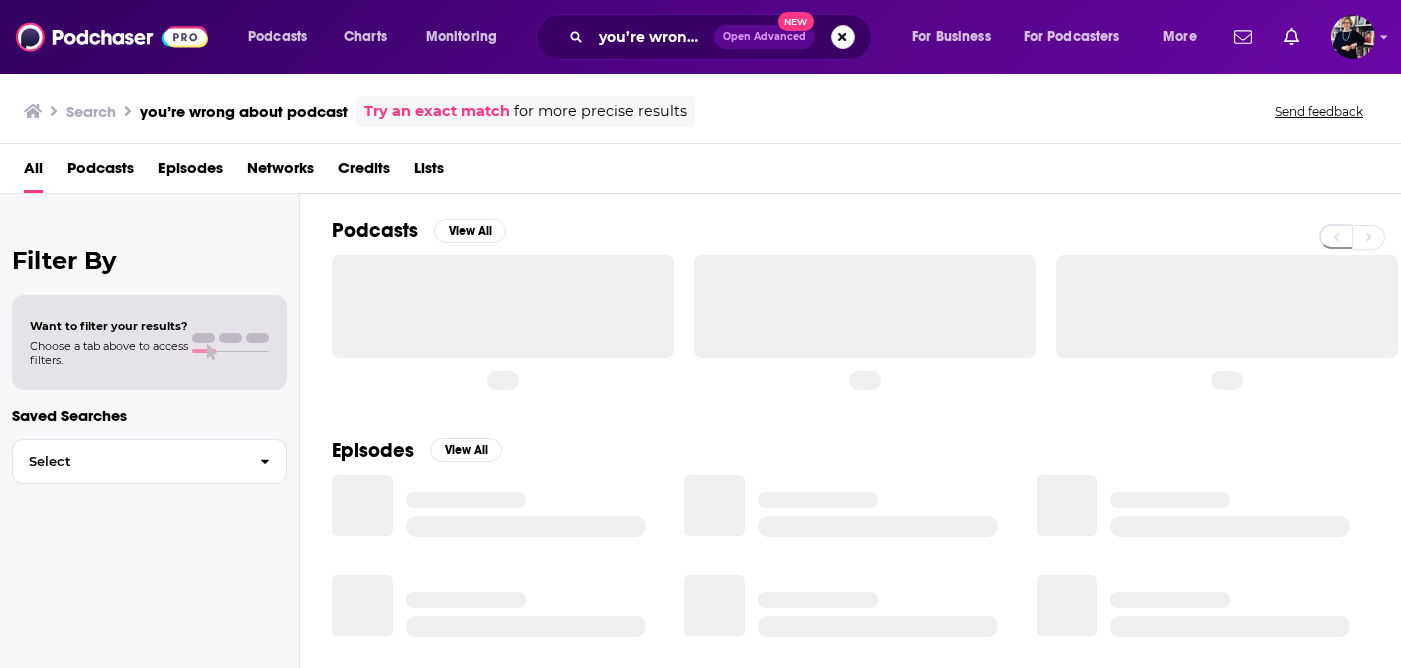 click at bounding box center [843, 37] 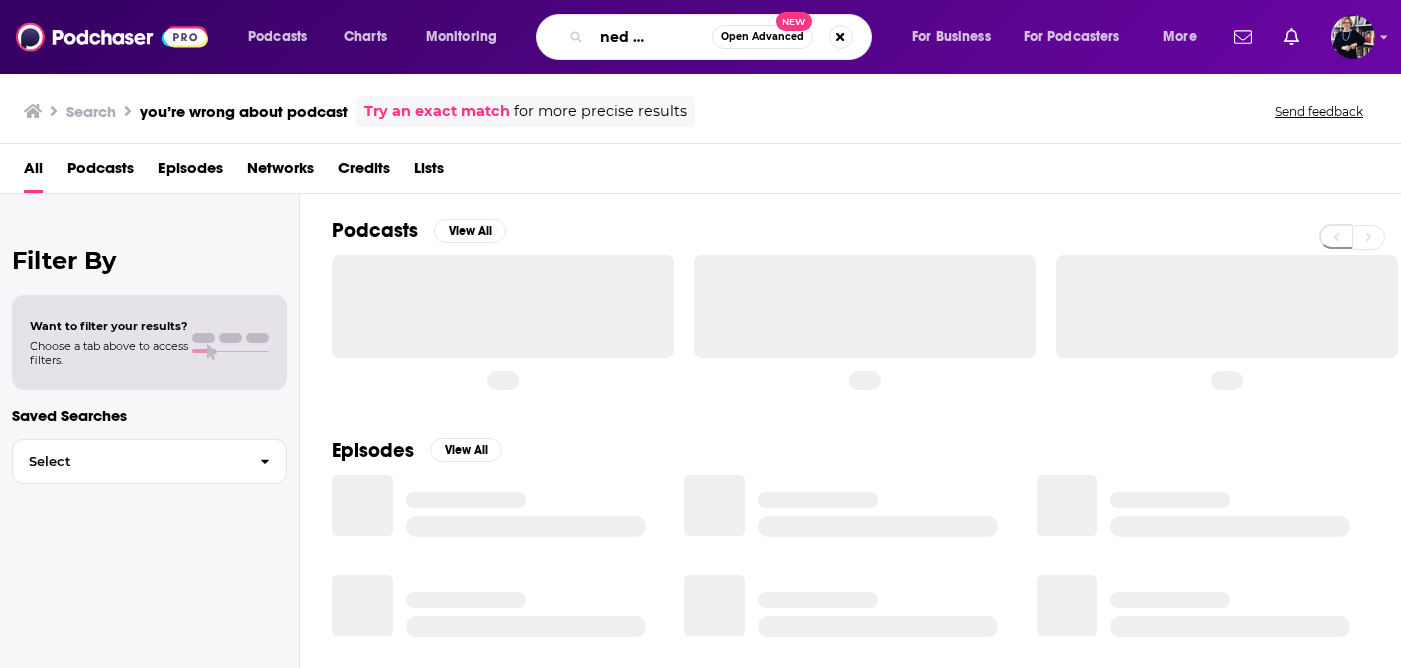 scroll, scrollTop: 0, scrollLeft: 55, axis: horizontal 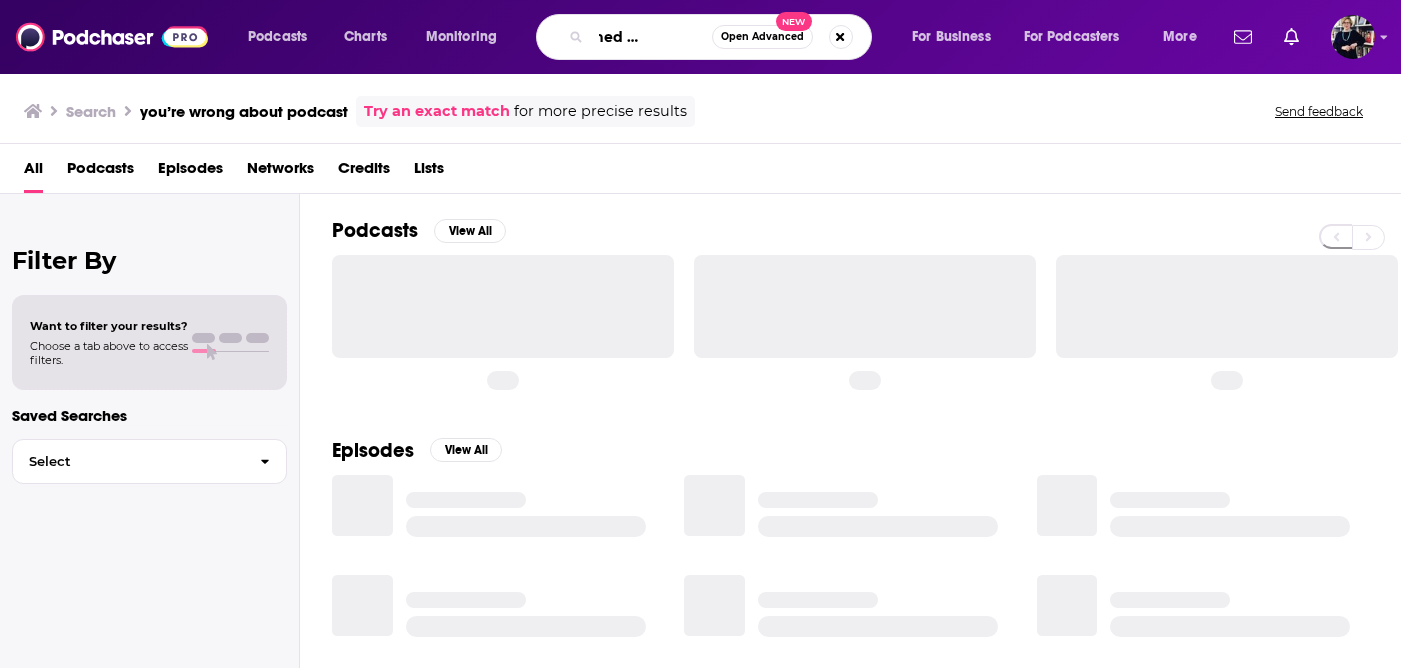 type on "stay tuned with preet" 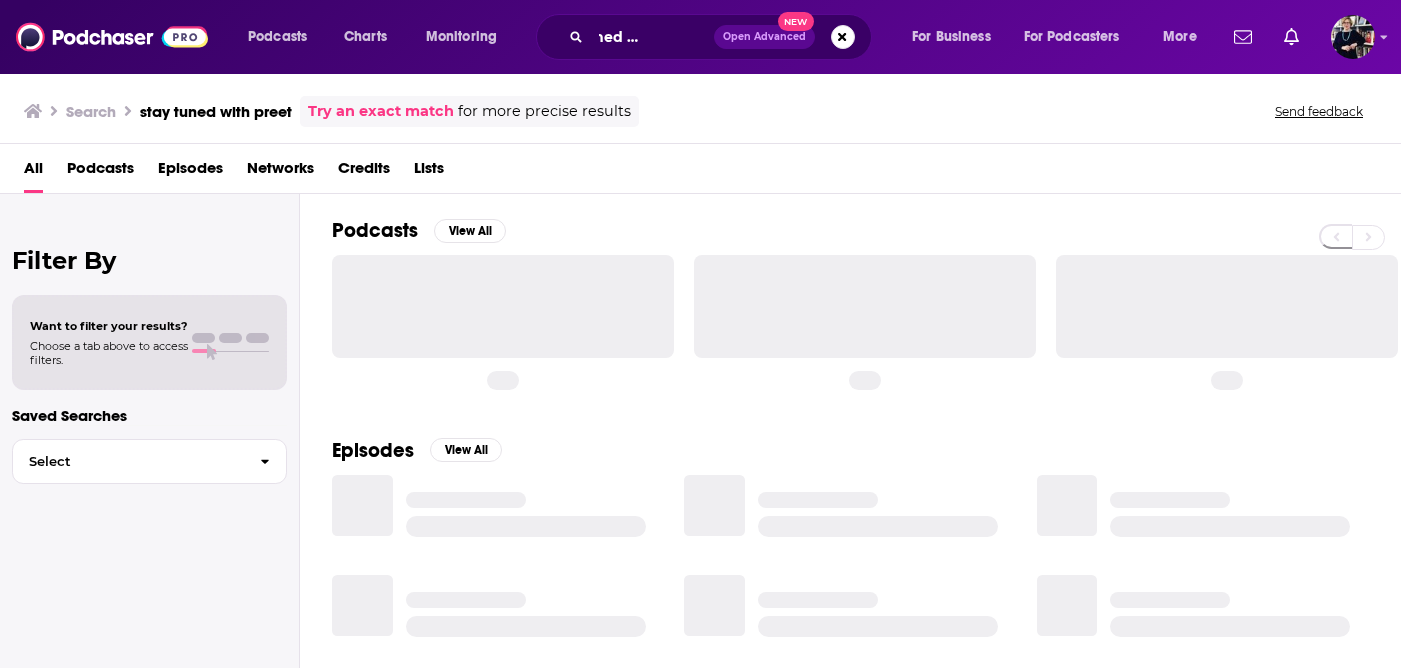 scroll, scrollTop: 0, scrollLeft: 0, axis: both 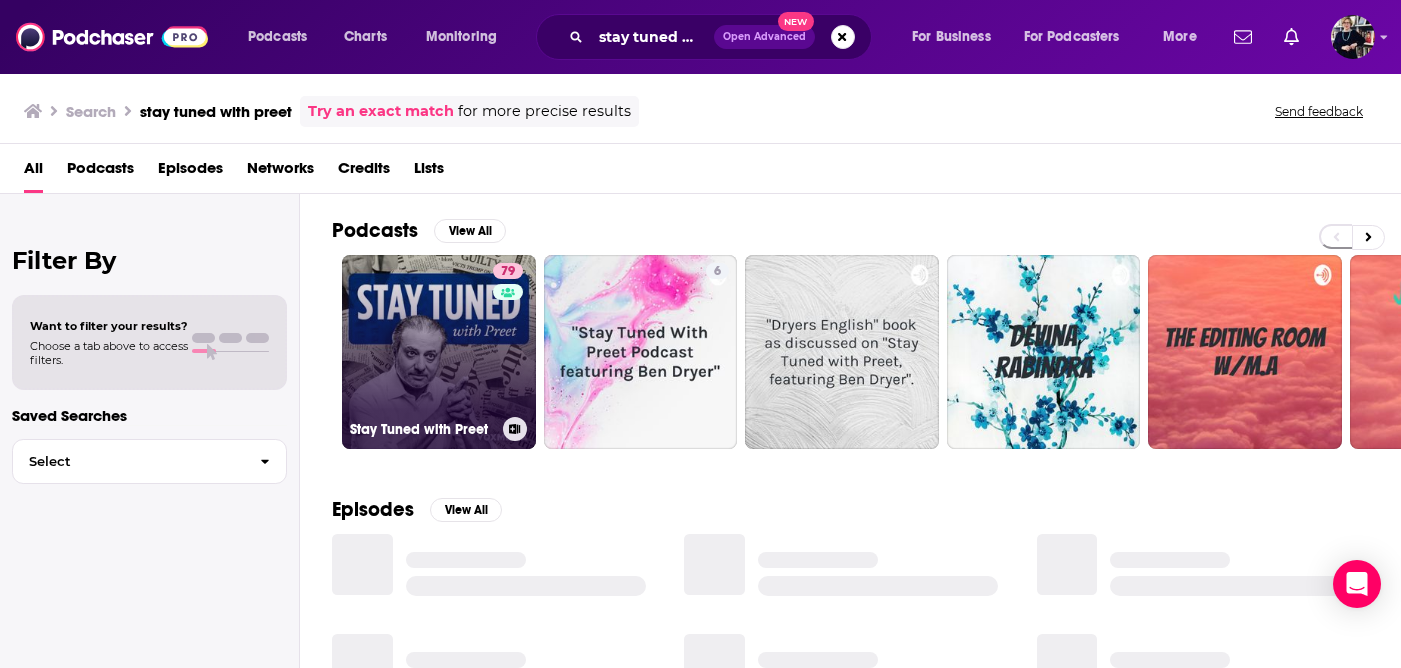 click on "79 Stay Tuned with Preet" at bounding box center (439, 352) 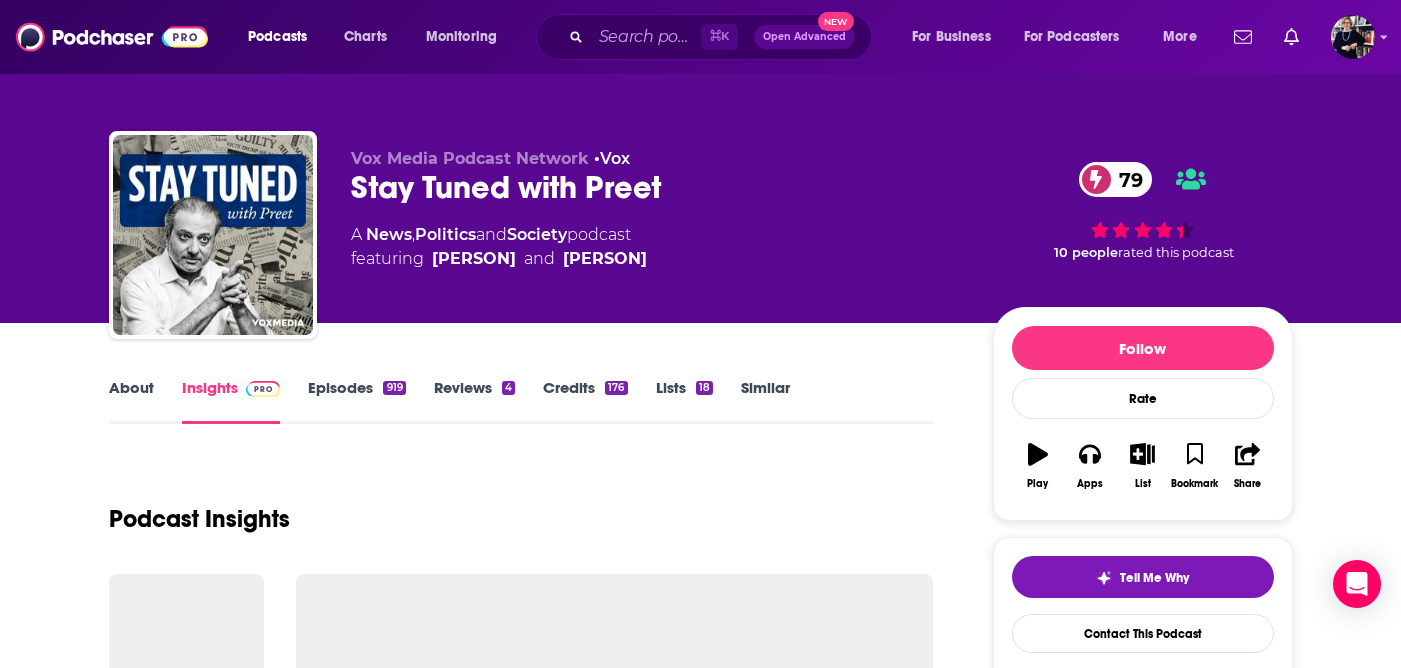 scroll, scrollTop: 0, scrollLeft: 0, axis: both 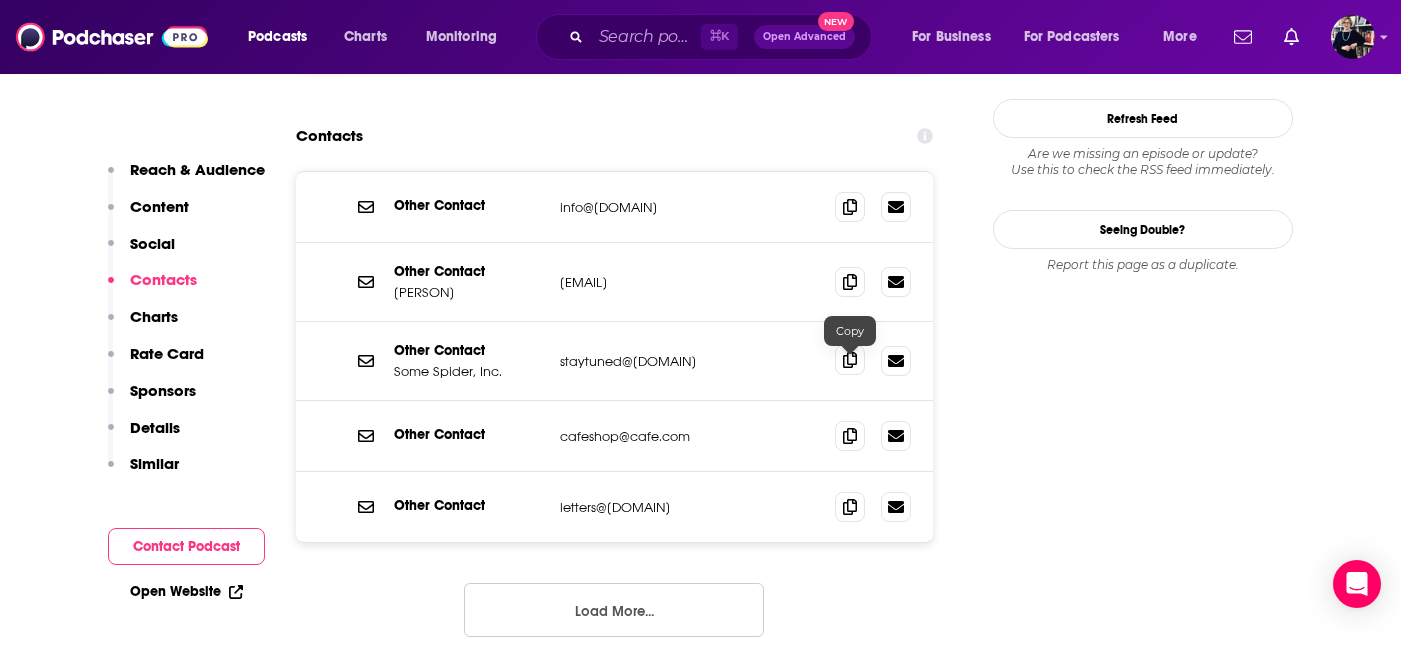 click 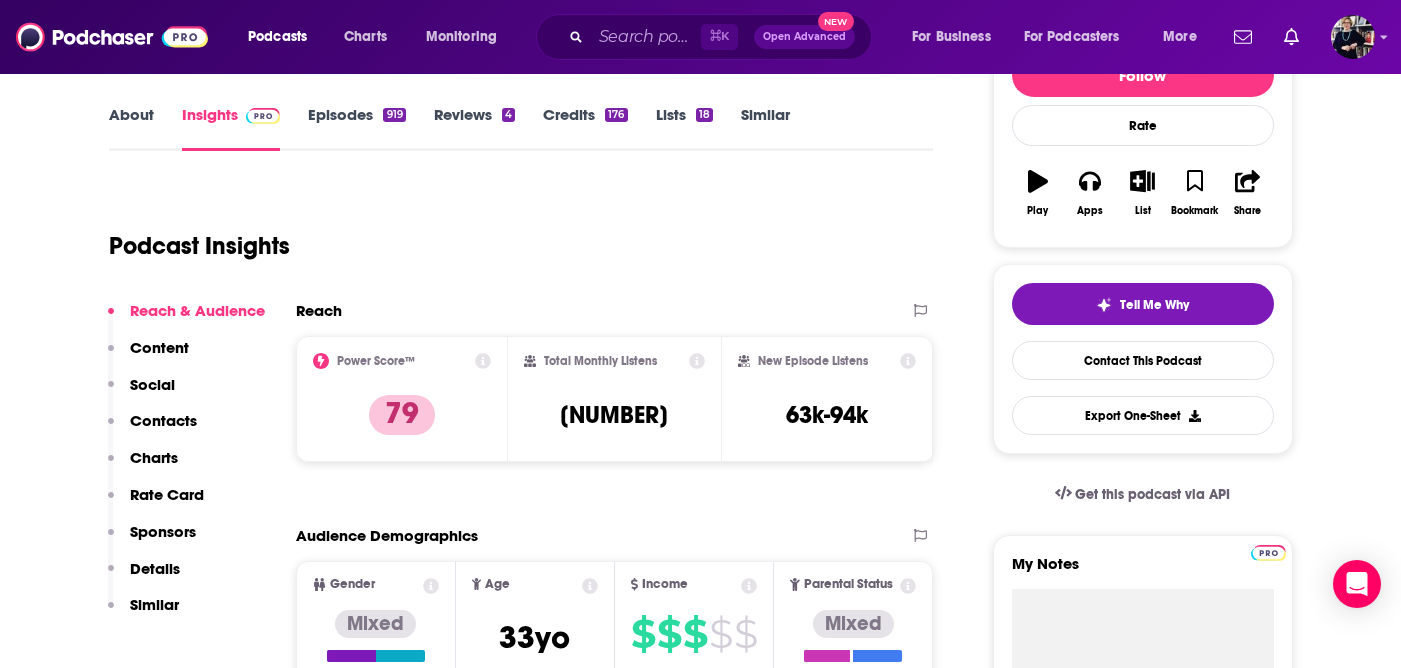 scroll, scrollTop: 0, scrollLeft: 0, axis: both 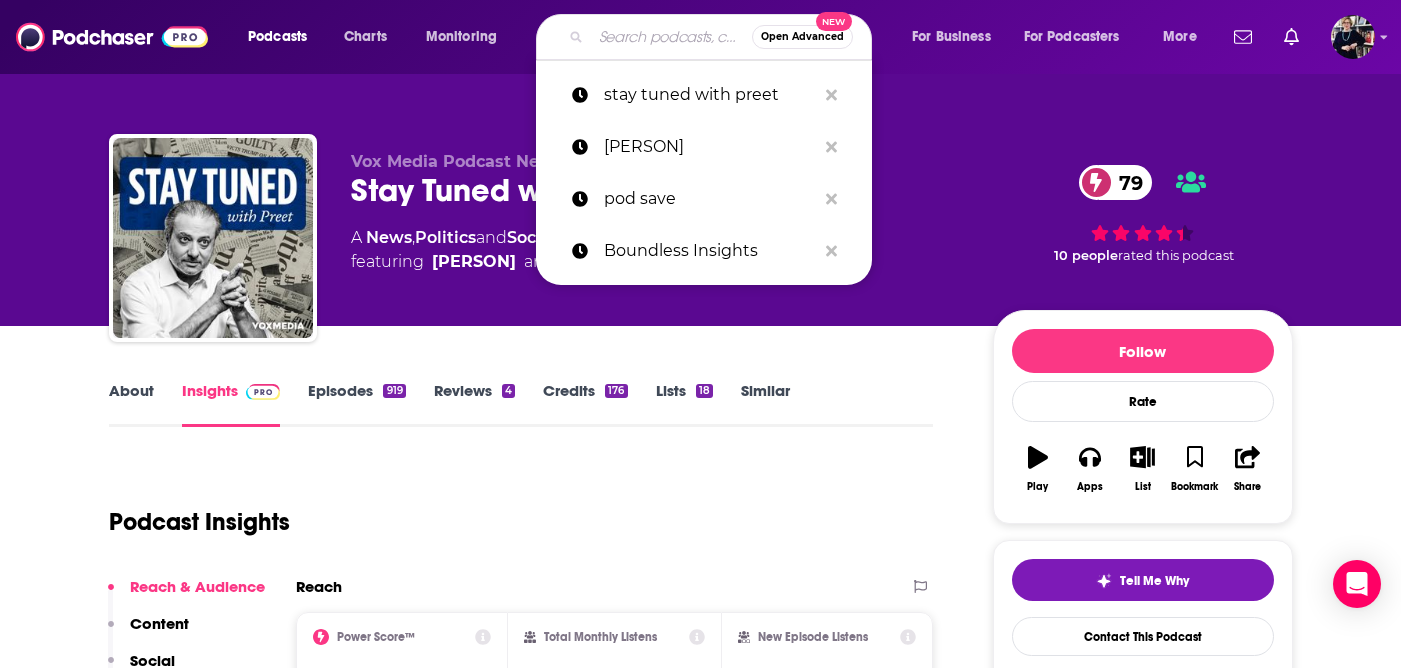 click at bounding box center [671, 37] 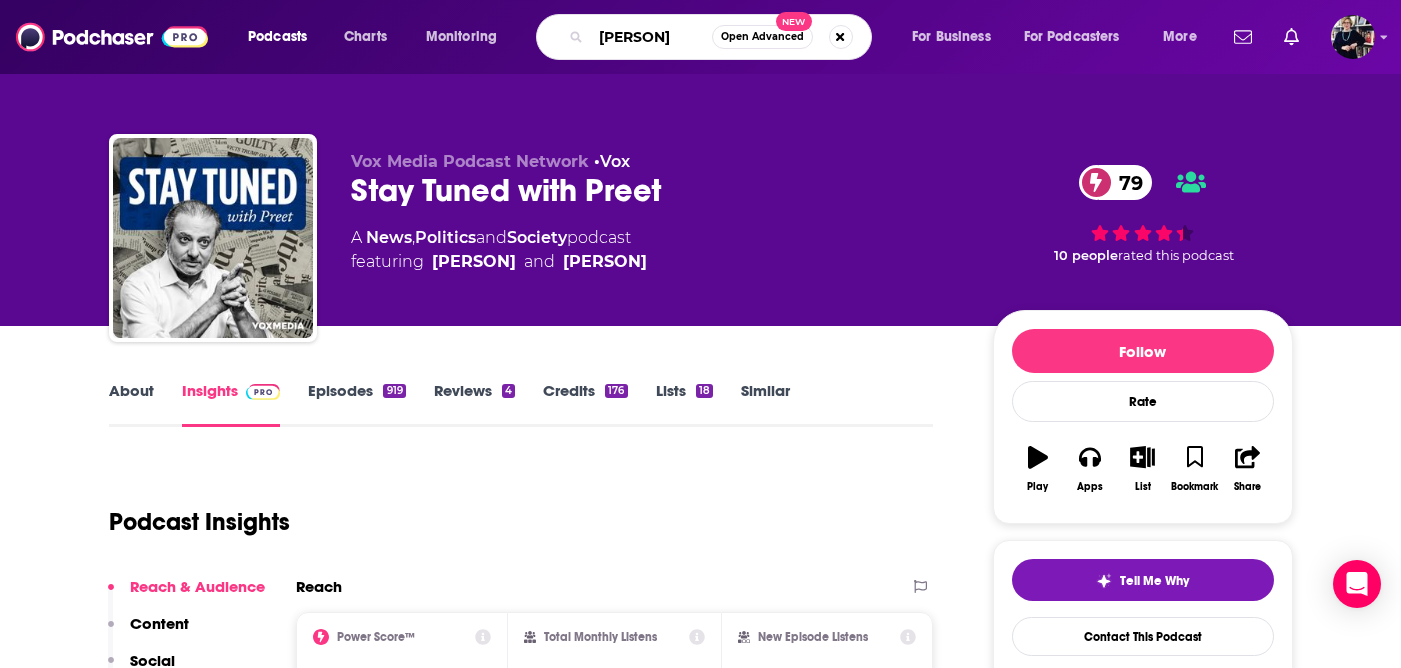 type on "peter mccormick" 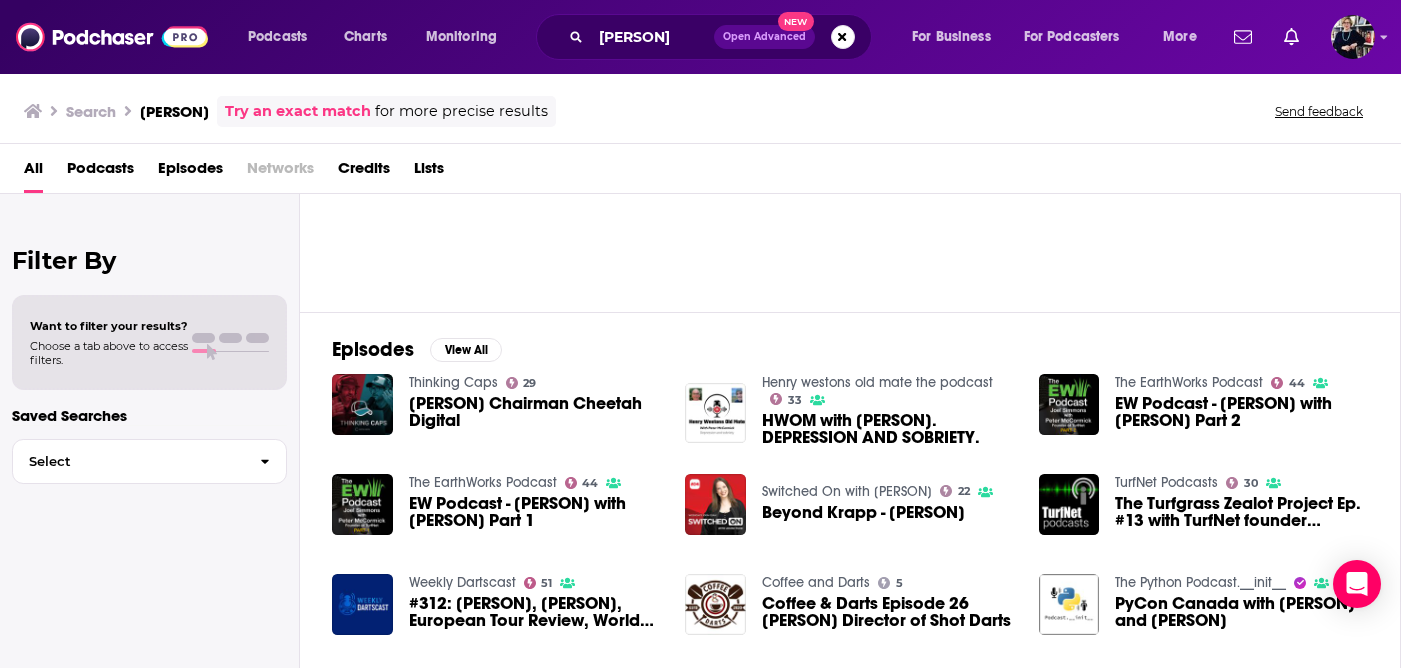 scroll, scrollTop: 0, scrollLeft: 0, axis: both 